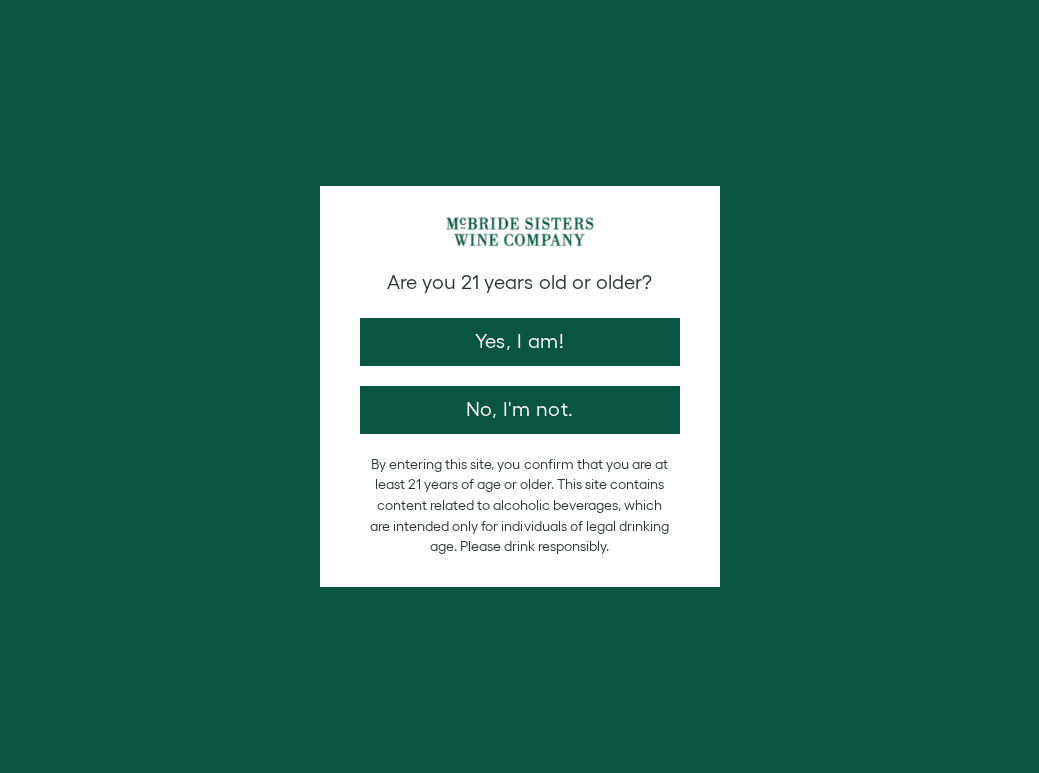 scroll, scrollTop: 0, scrollLeft: 0, axis: both 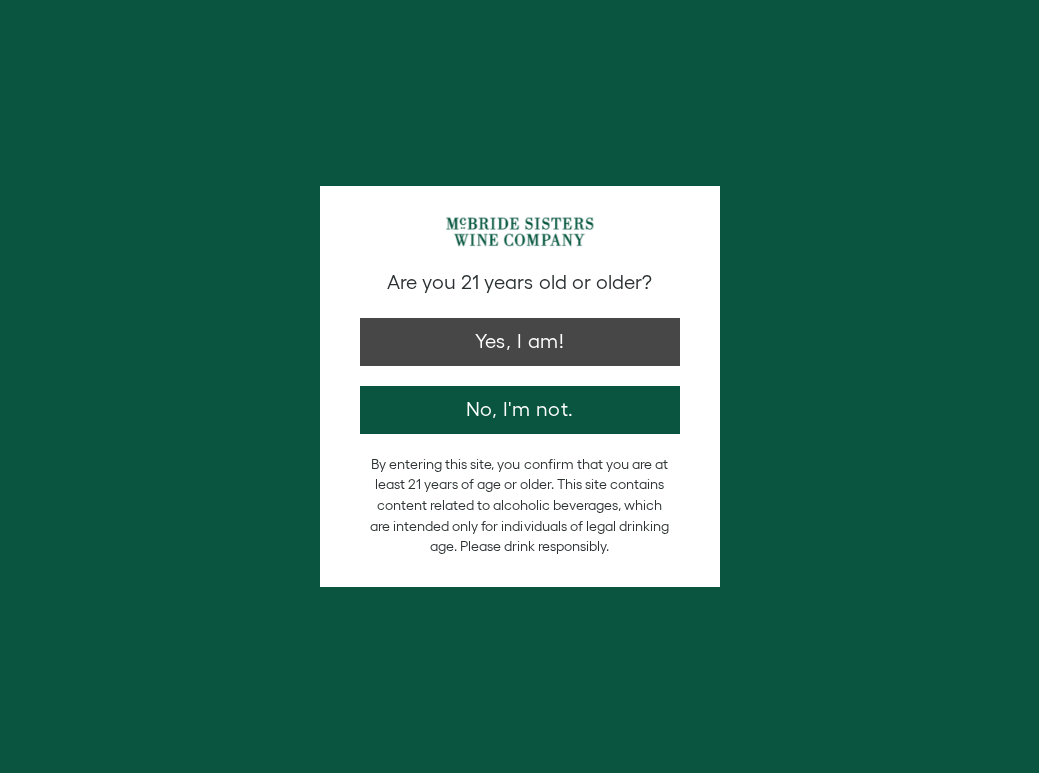 click on "Yes, I am!" at bounding box center [520, 342] 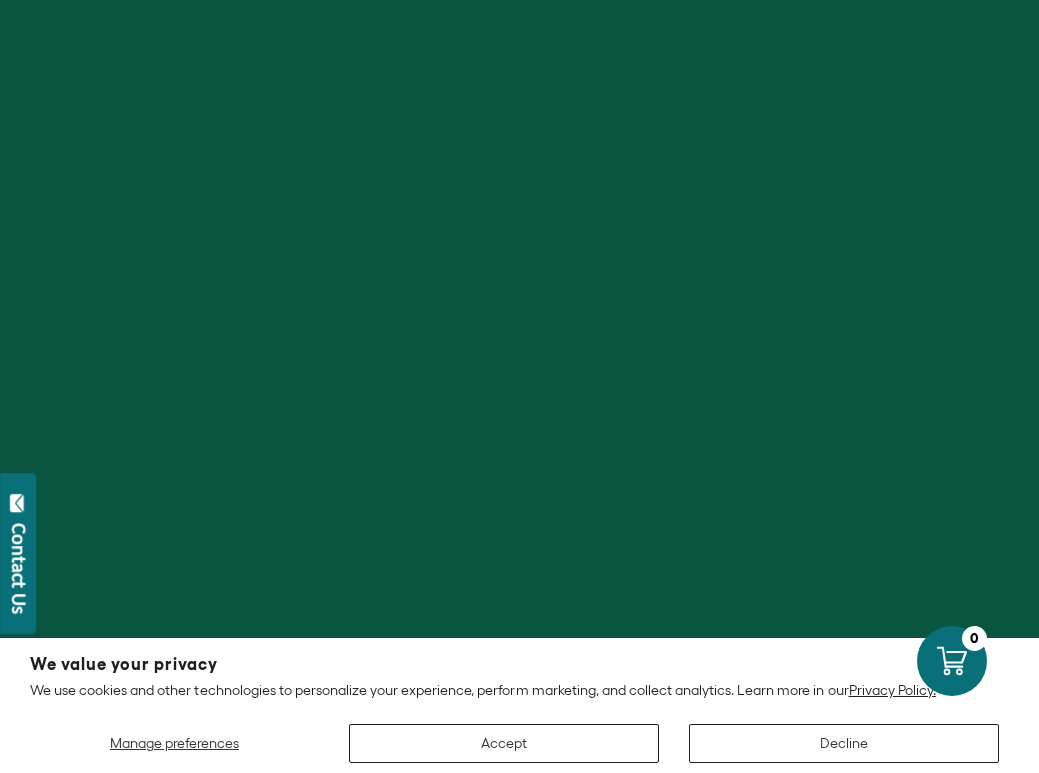 click on "Accept" at bounding box center (504, 743) 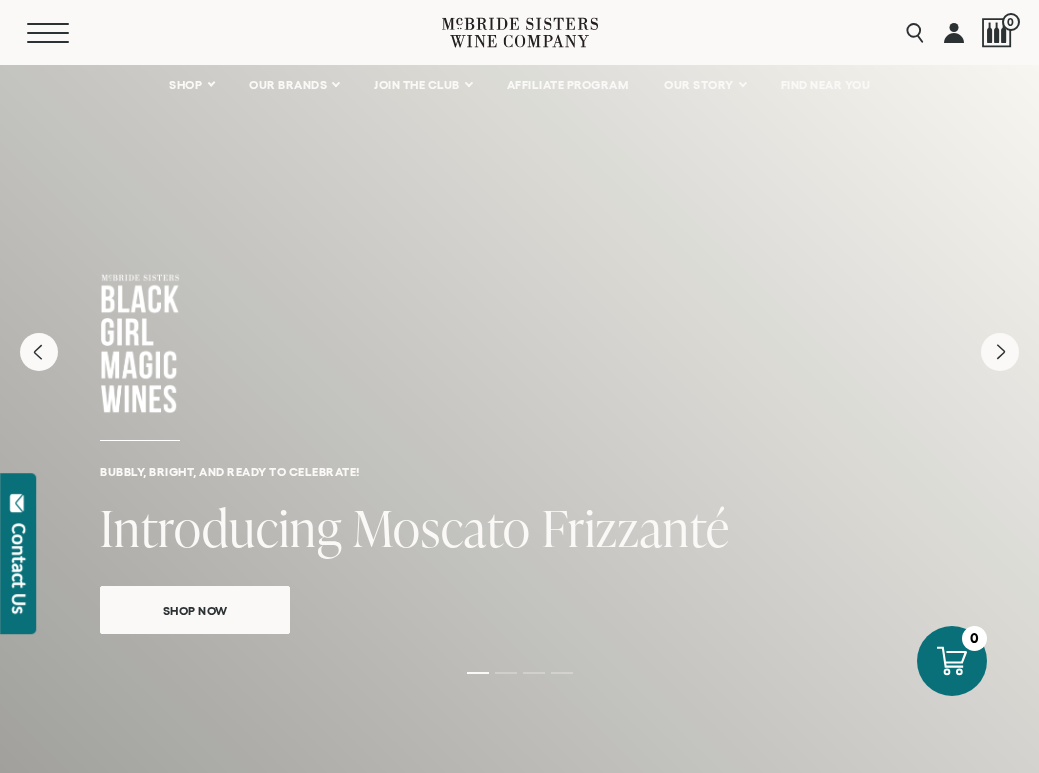 click on "Menu" at bounding box center (63, 33) 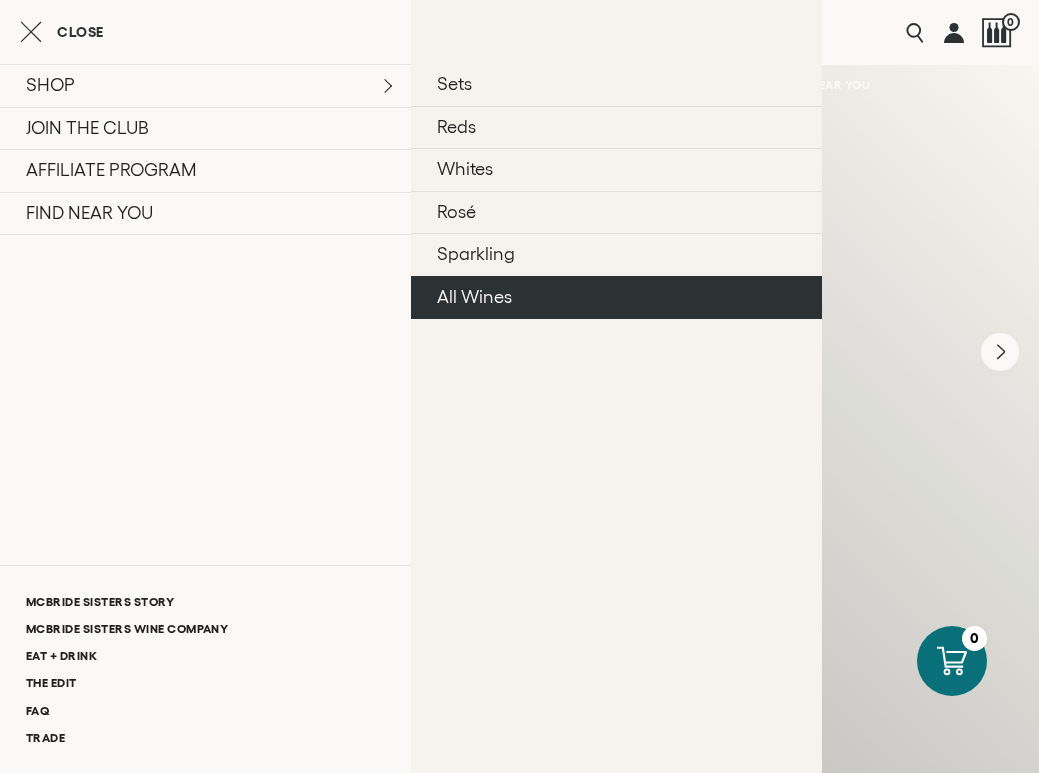 click on "All Wines" at bounding box center [616, 297] 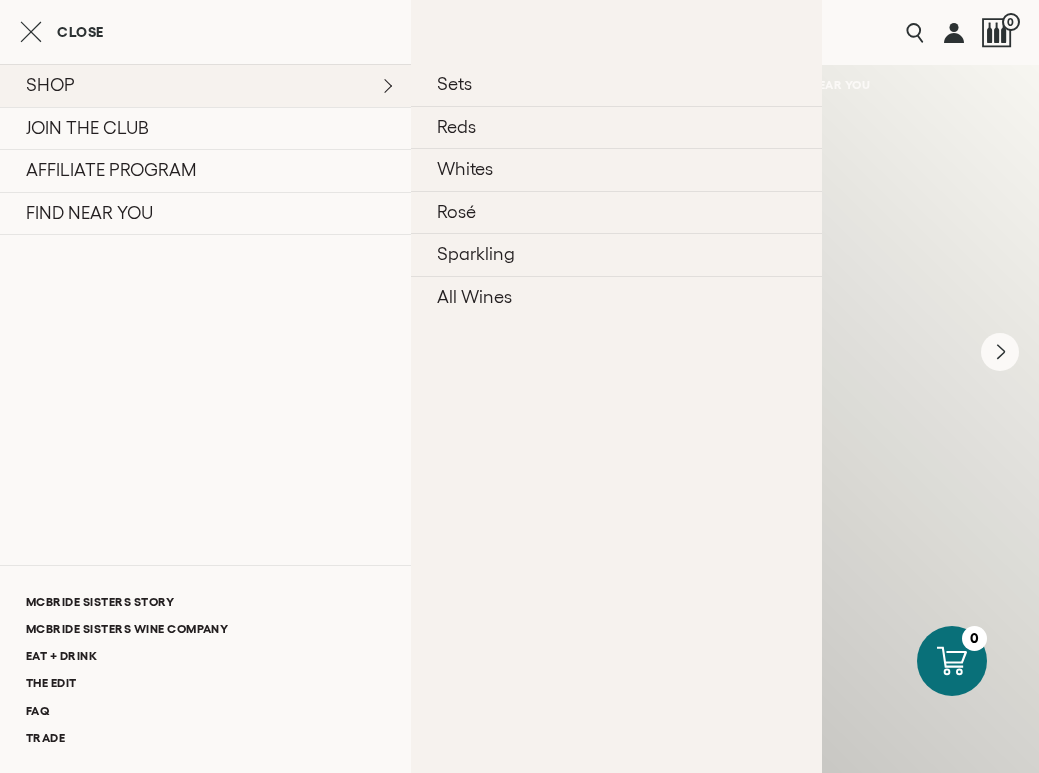 click on "SHOP" at bounding box center (205, 85) 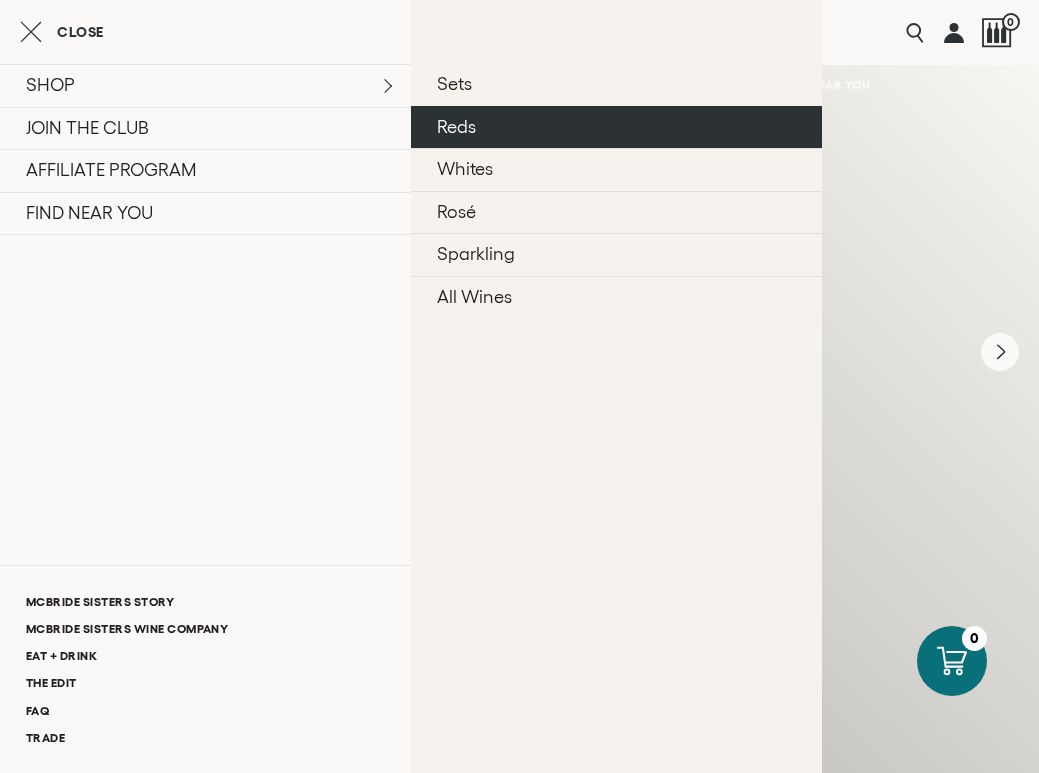 click on "Reds" at bounding box center [616, 127] 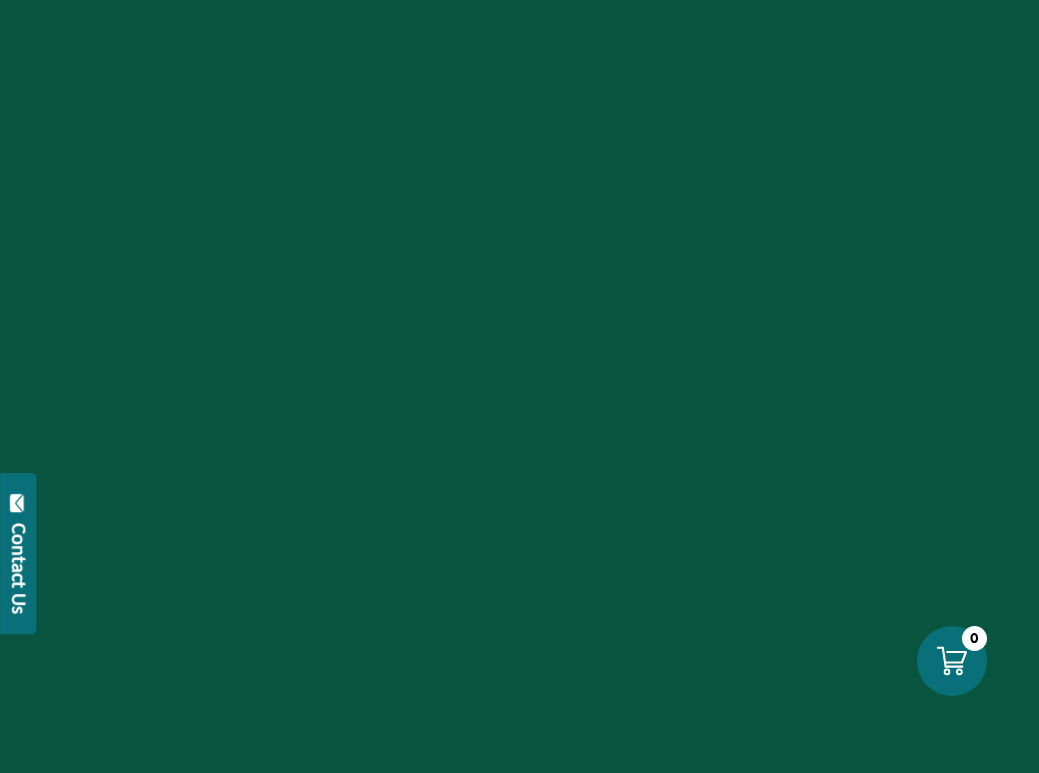 scroll, scrollTop: 0, scrollLeft: 0, axis: both 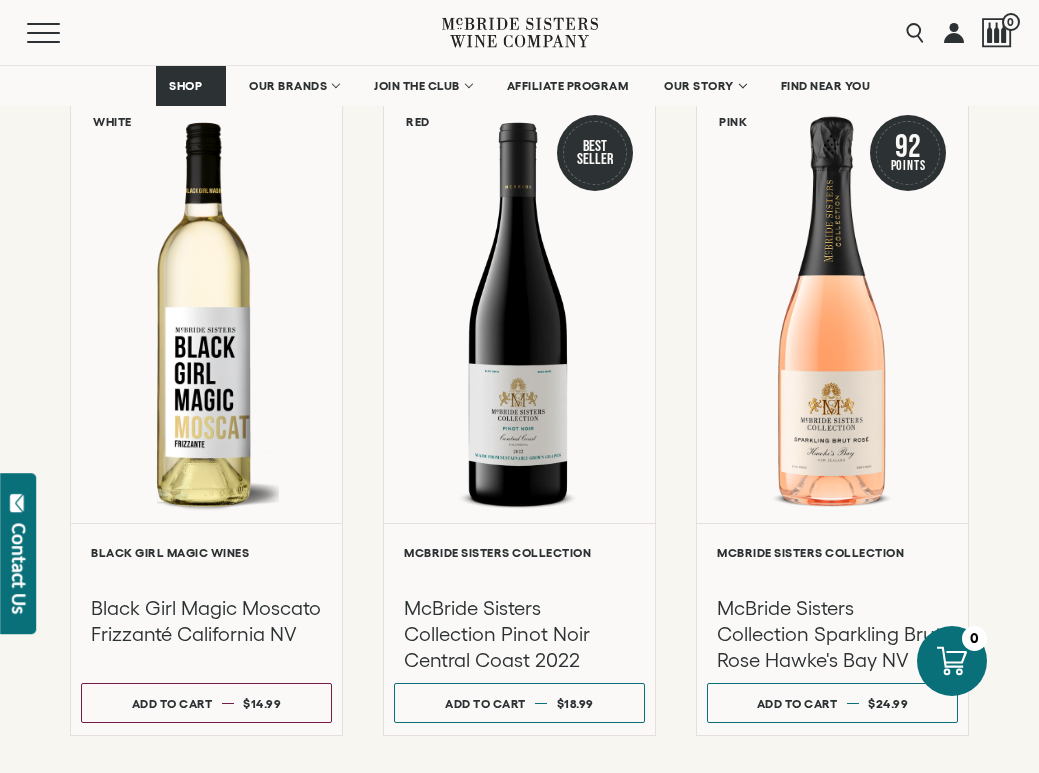 click on "Menu" at bounding box center (234, 32) 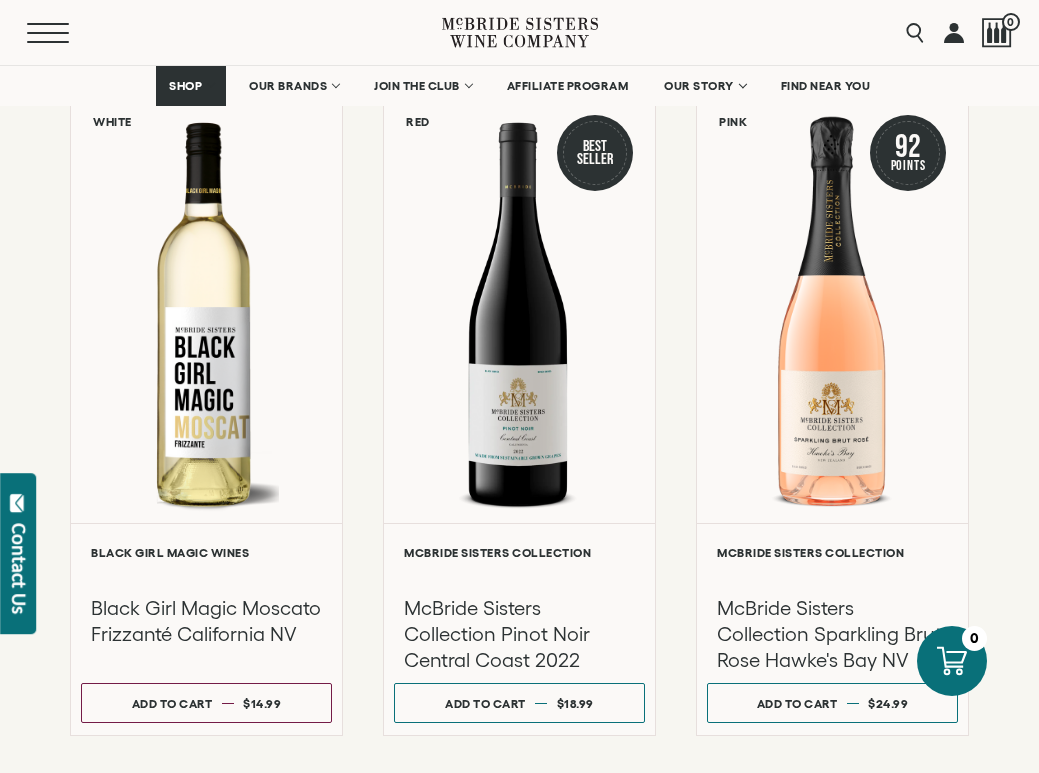 click on "Menu" at bounding box center (63, 33) 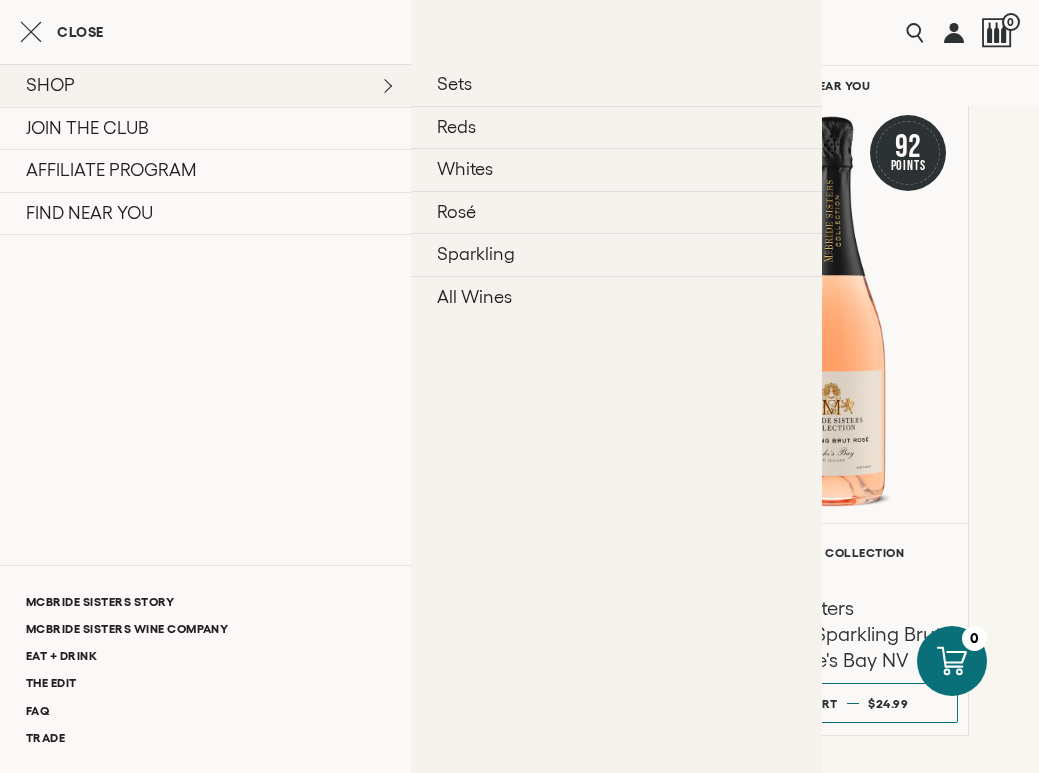 click on "SHOP" at bounding box center [205, 85] 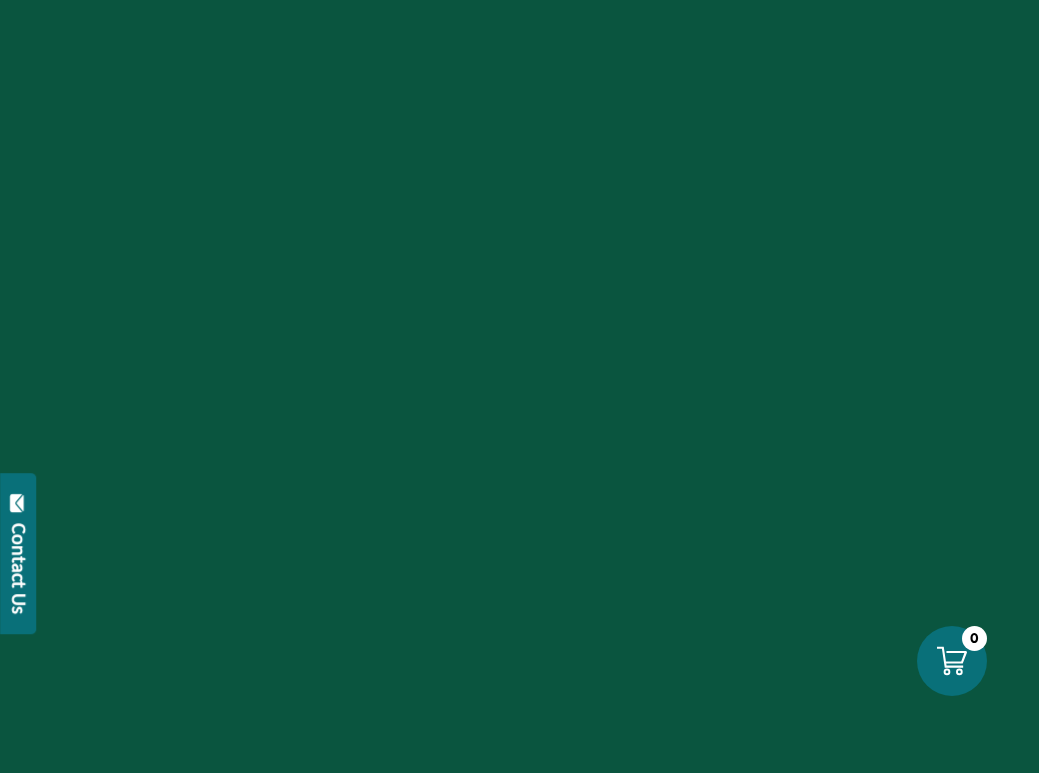 scroll, scrollTop: 0, scrollLeft: 0, axis: both 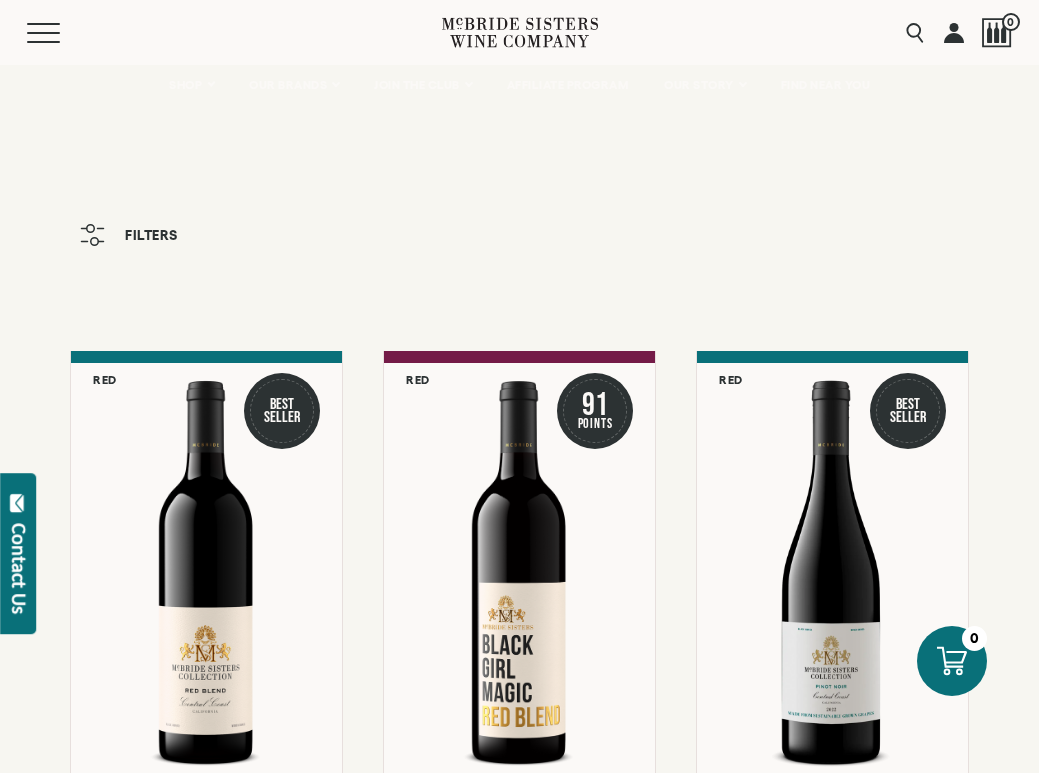 click on "Filters" at bounding box center (151, 235) 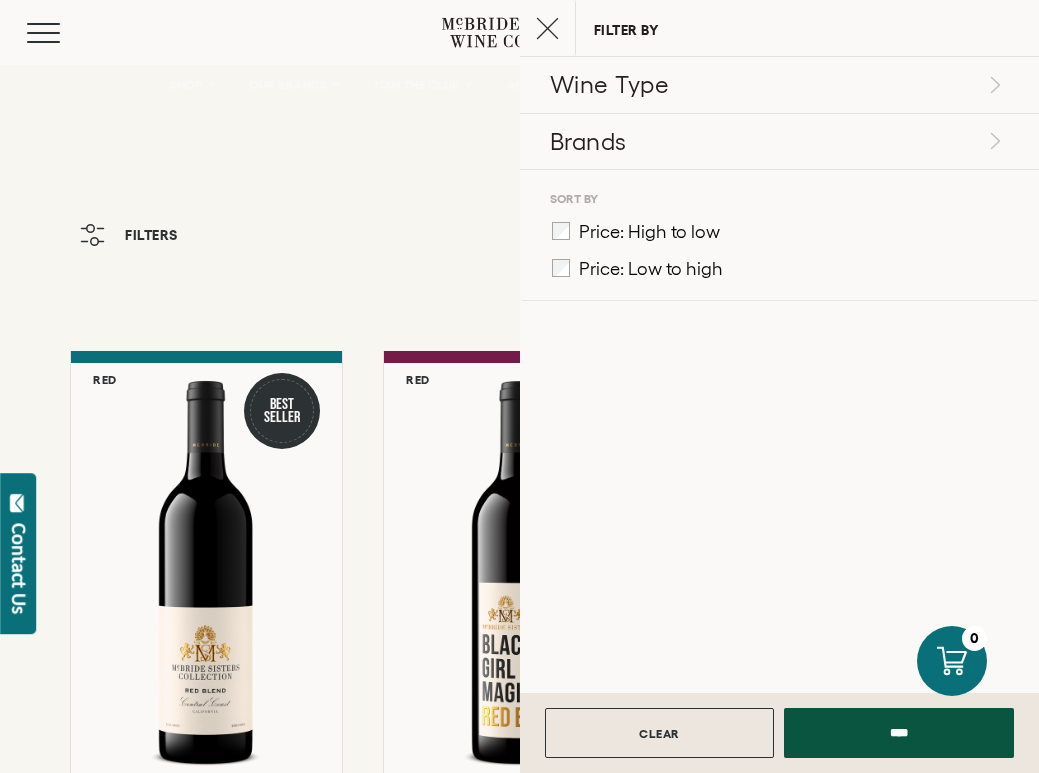 click on "Filters" at bounding box center (151, 235) 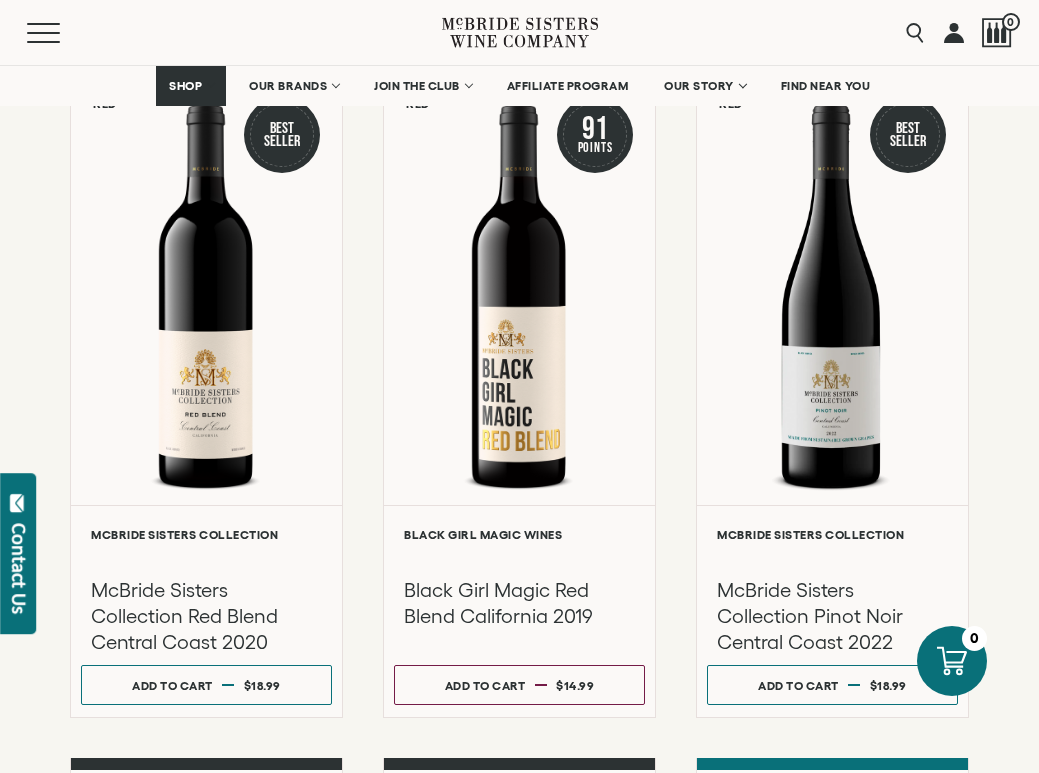 scroll, scrollTop: 275, scrollLeft: 0, axis: vertical 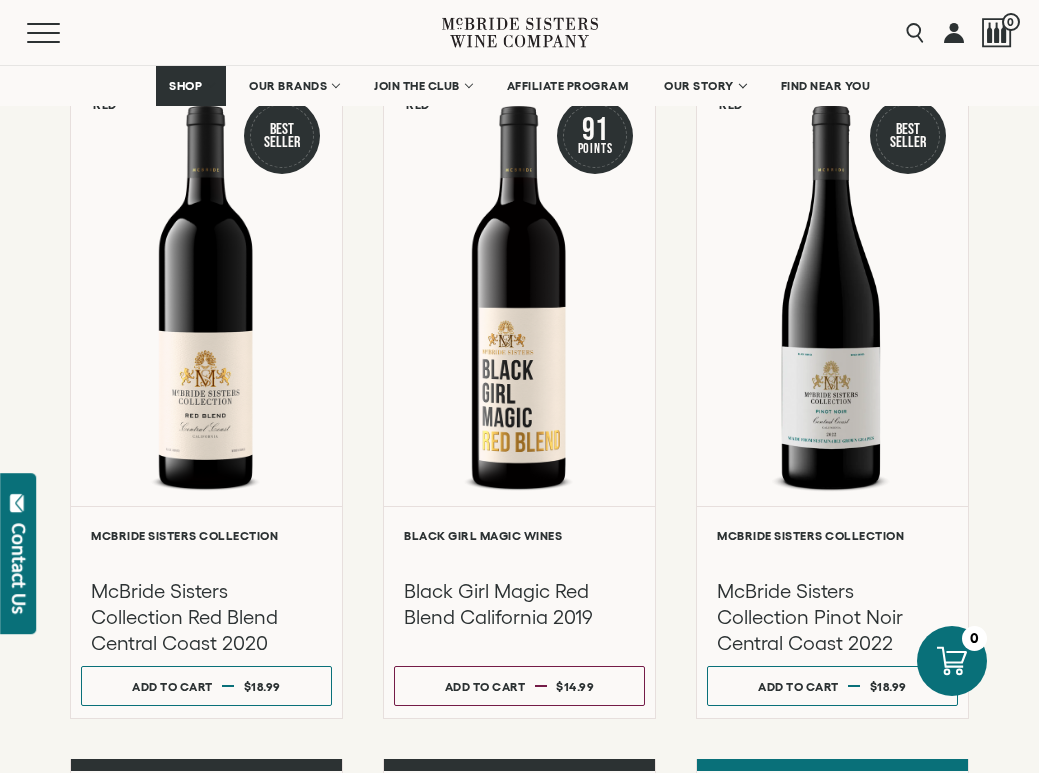 click on "Menu" at bounding box center (234, 32) 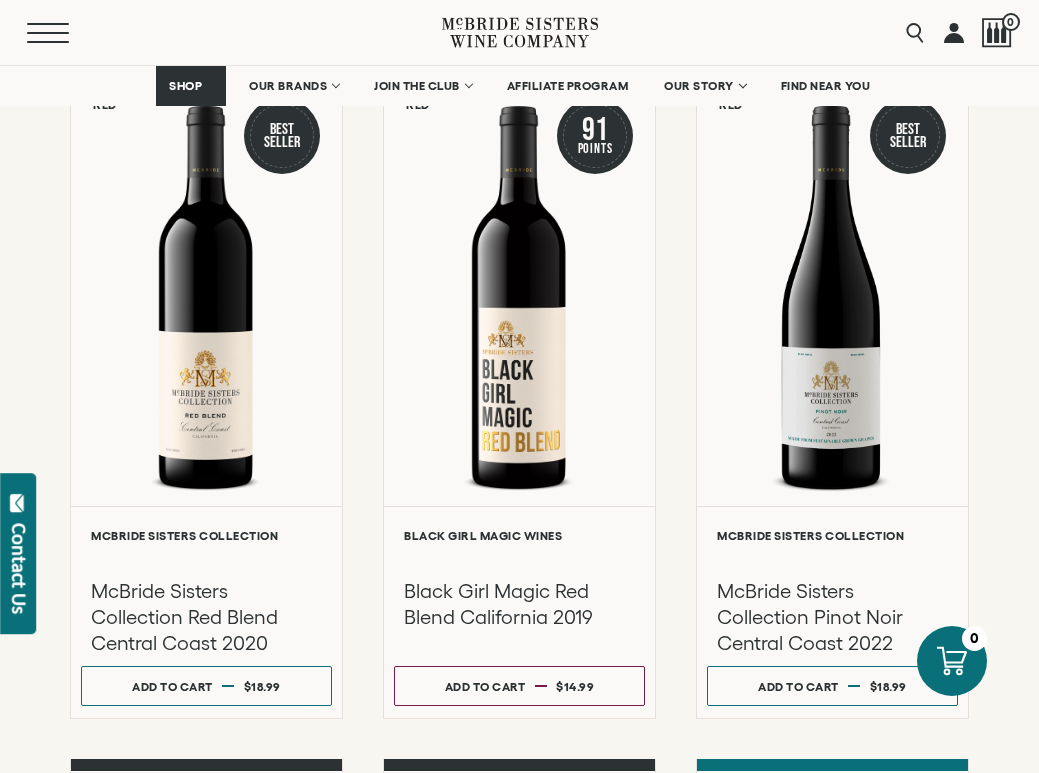 click on "Menu" at bounding box center [63, 33] 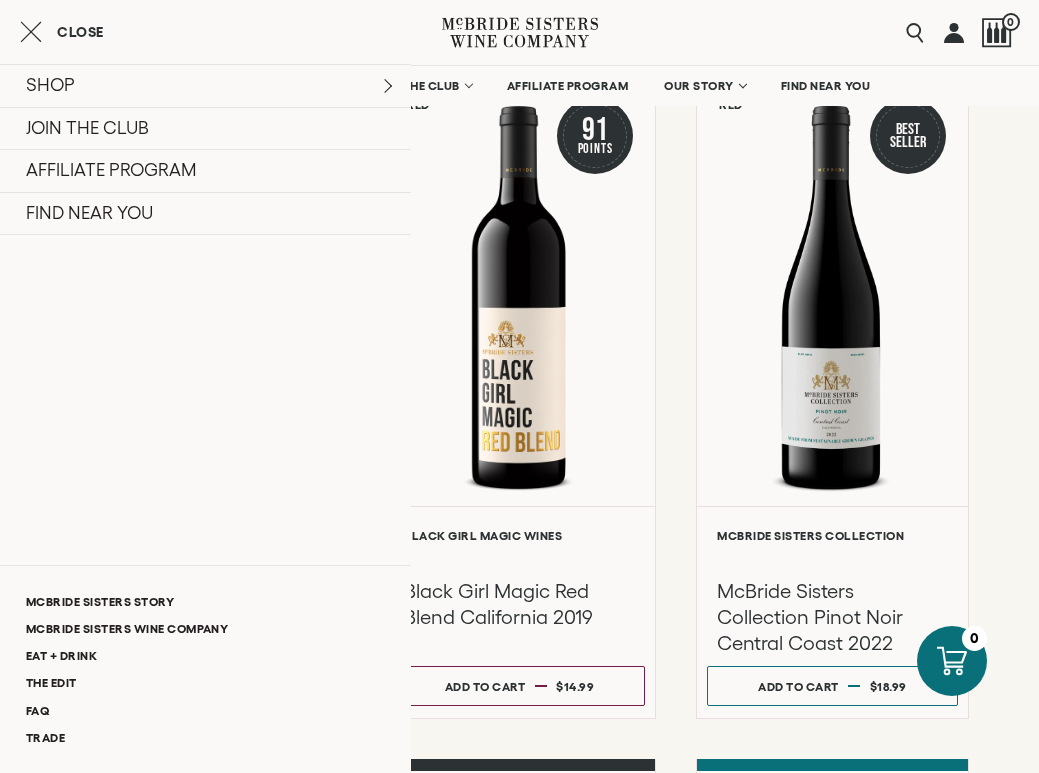 click at bounding box center (31, 31) 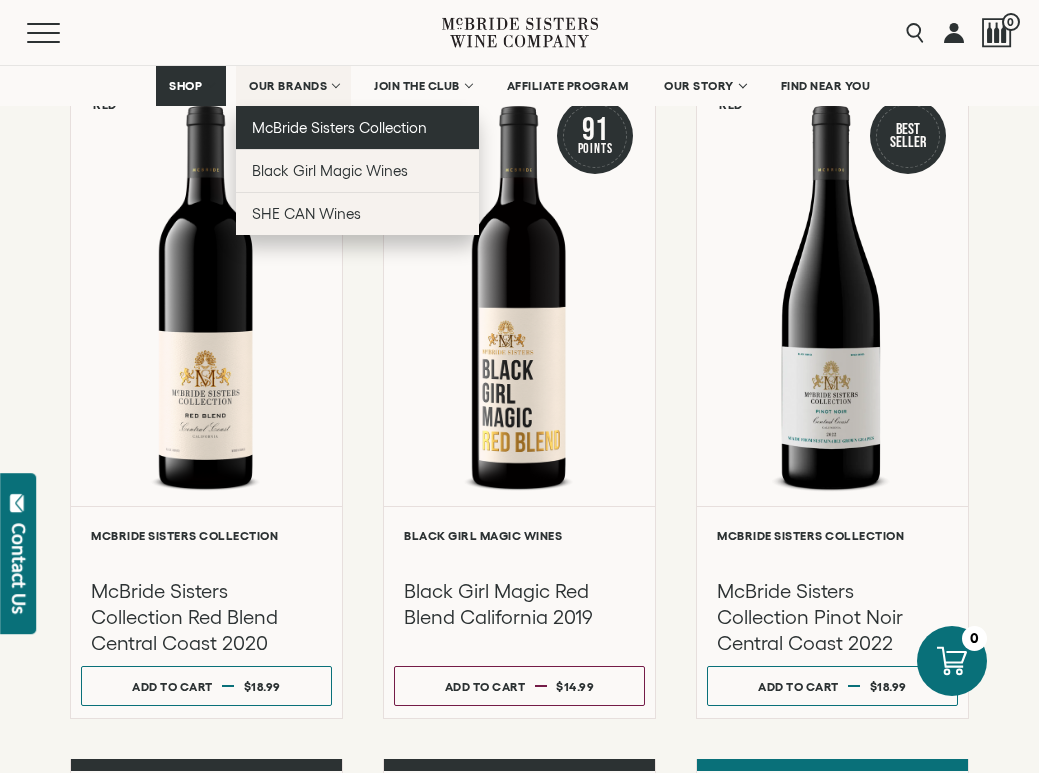 click on "McBride Sisters Collection" at bounding box center [340, 127] 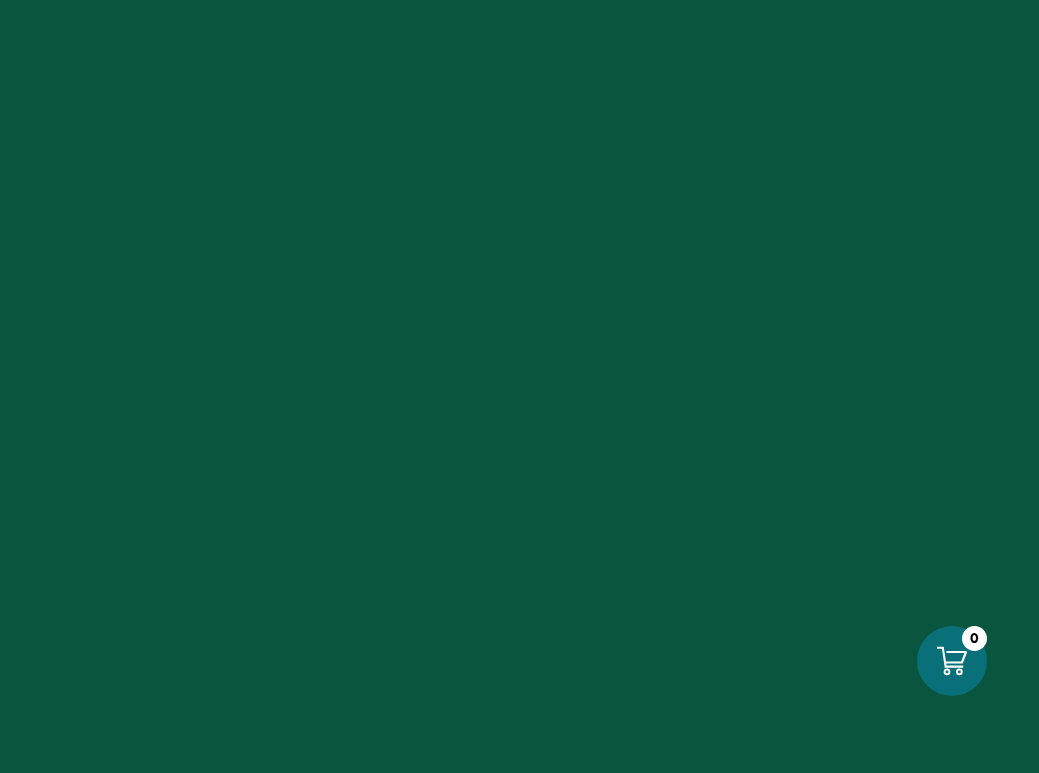 scroll, scrollTop: 0, scrollLeft: 0, axis: both 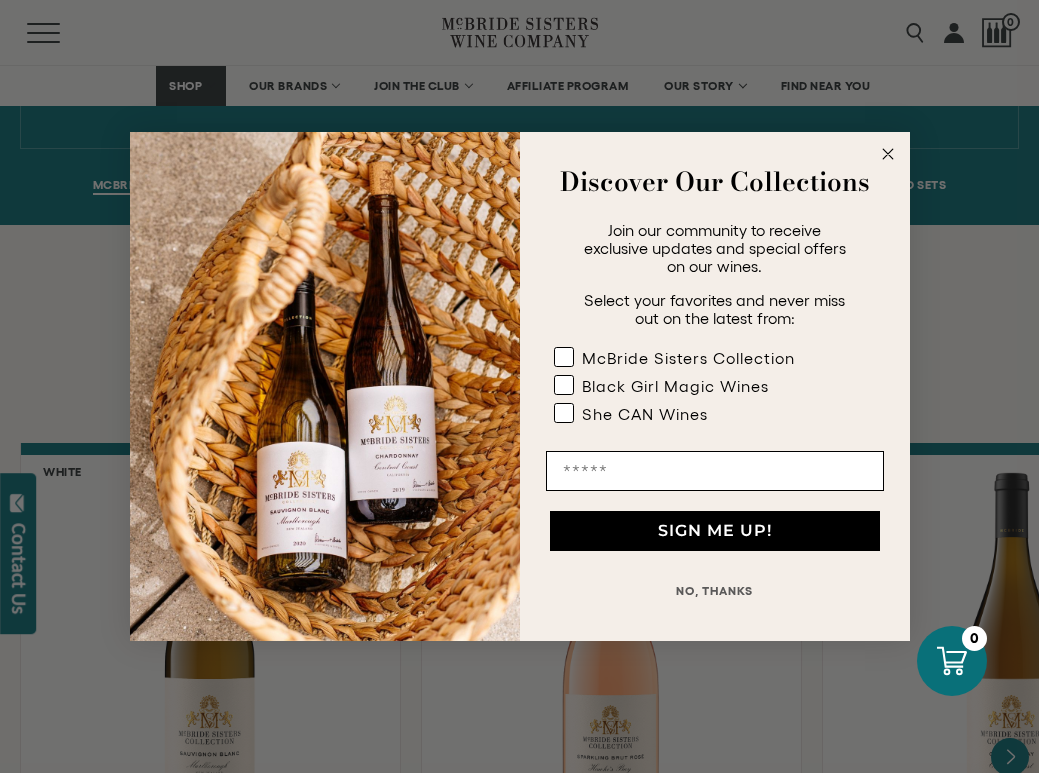 click at bounding box center (888, 154) 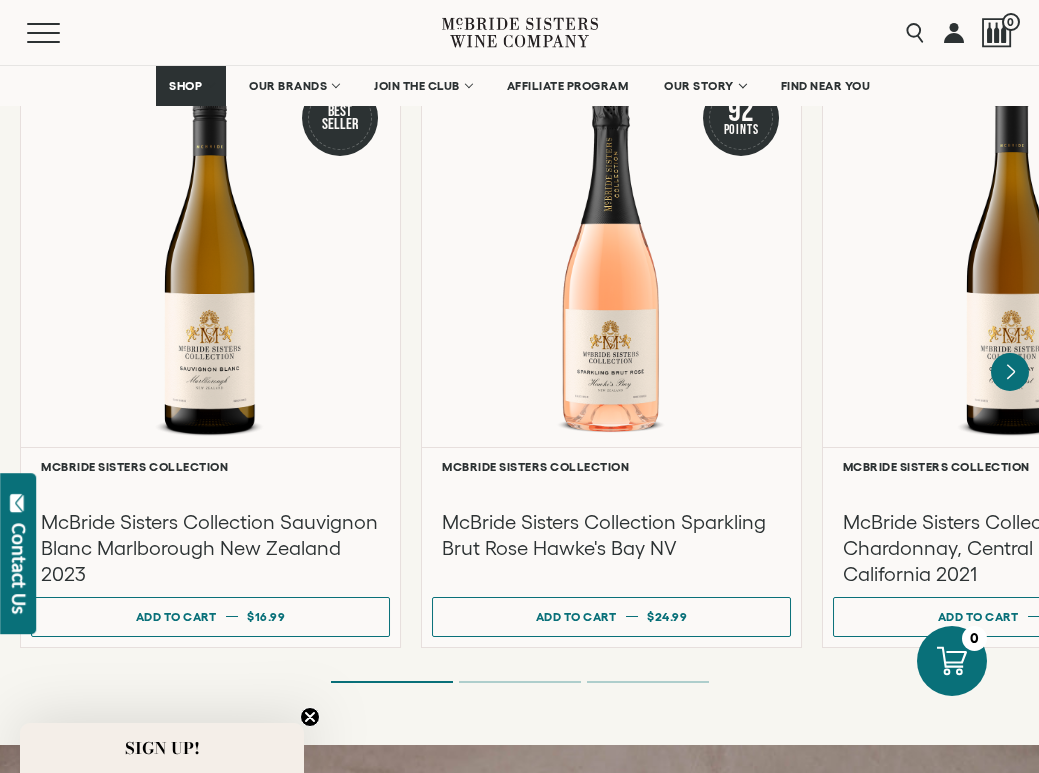 scroll, scrollTop: 1722, scrollLeft: 0, axis: vertical 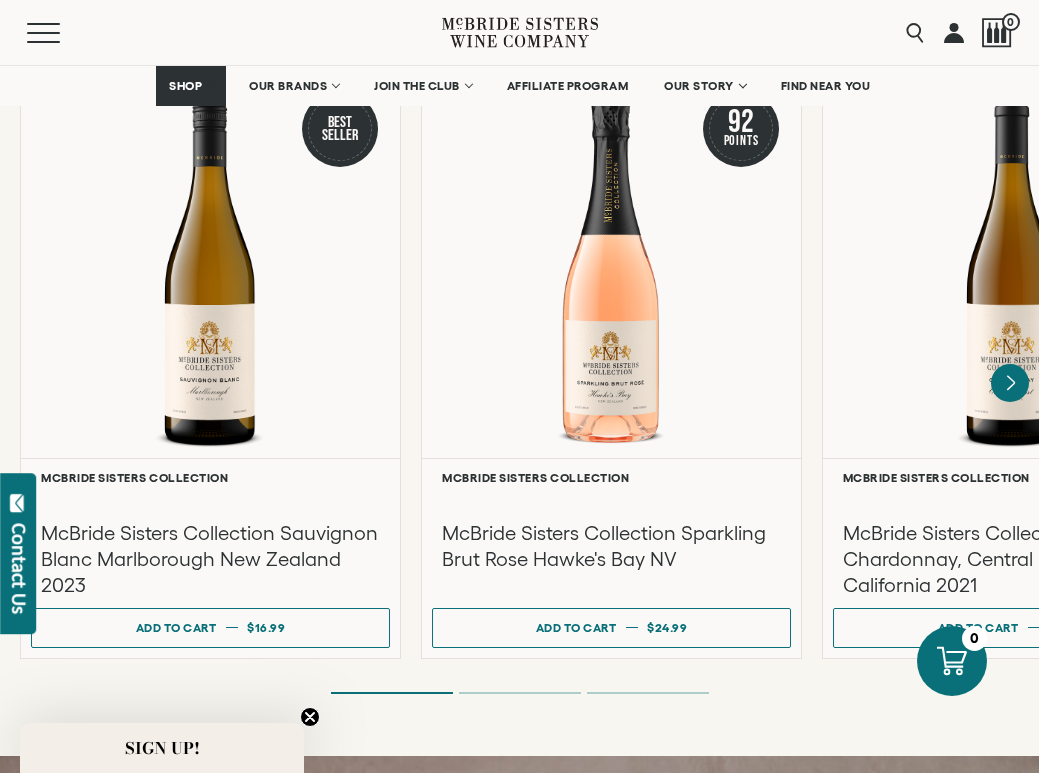 click on "**********" at bounding box center (519, 383) 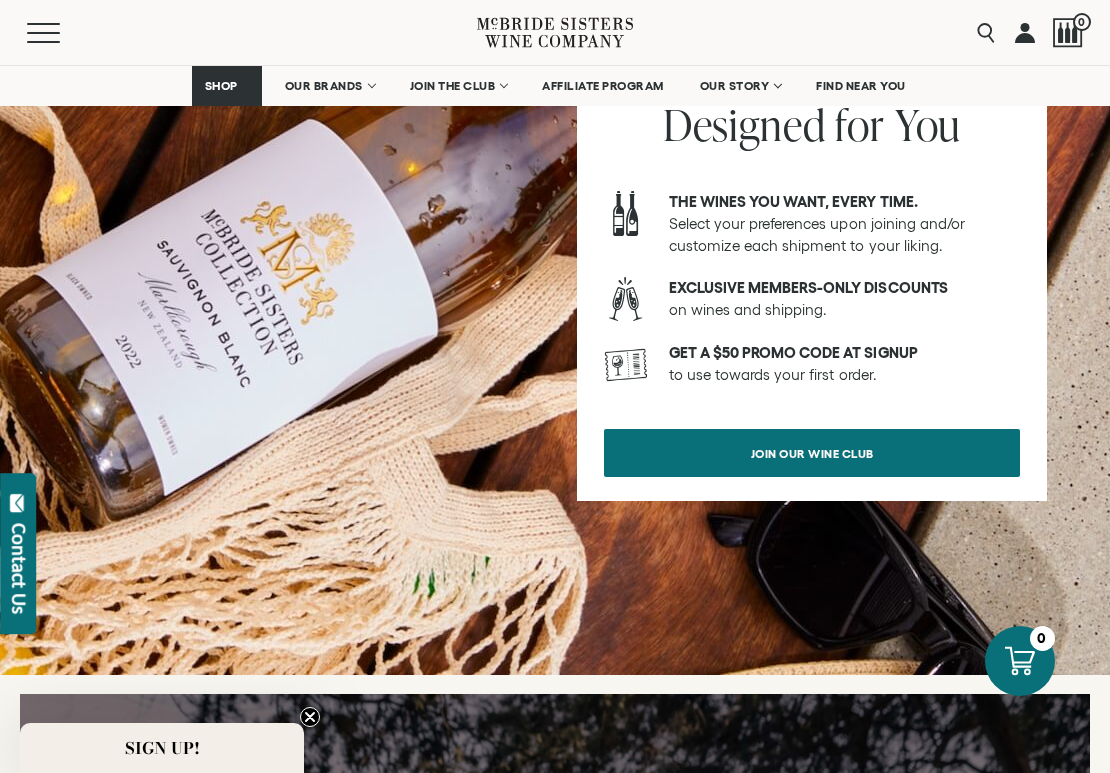 scroll, scrollTop: 7067, scrollLeft: 0, axis: vertical 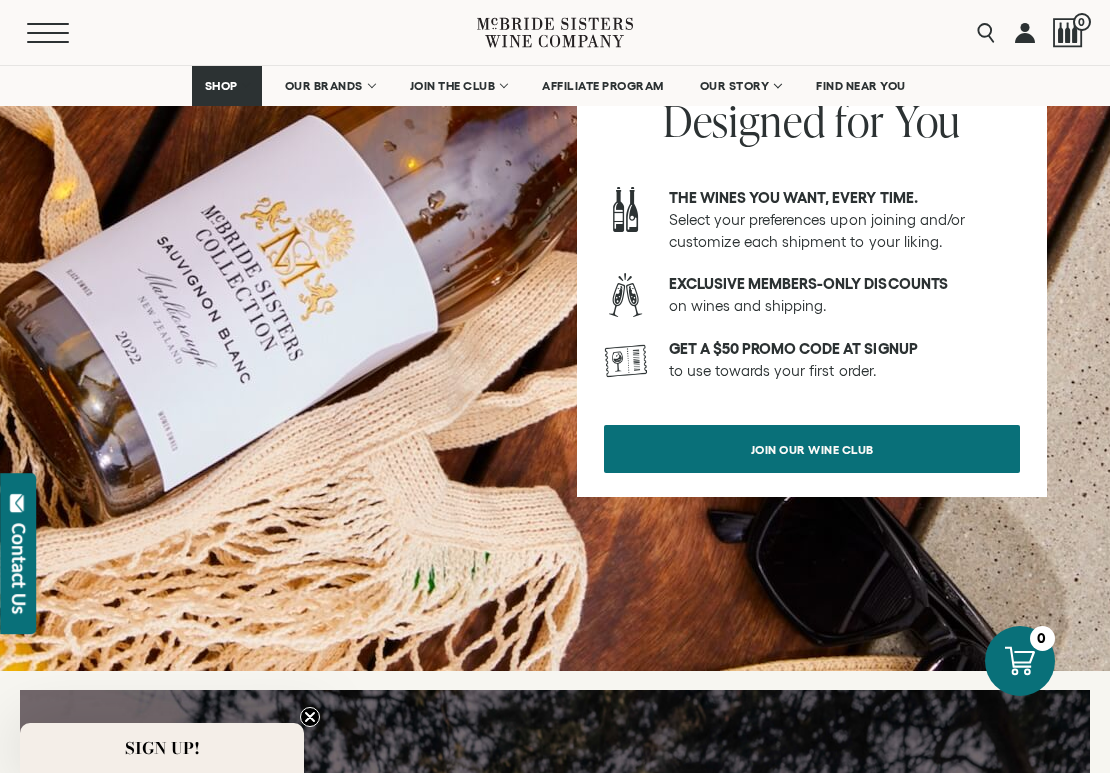 click on "Menu" at bounding box center (63, 33) 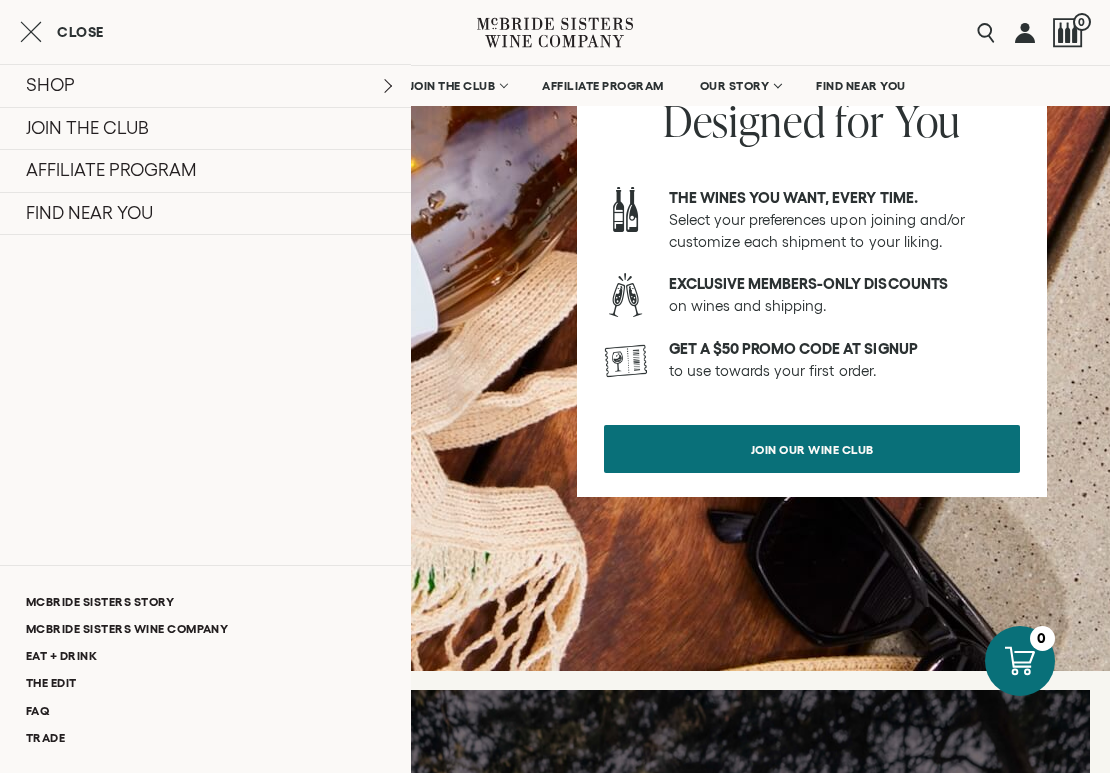 click on "Menu" at bounding box center (252, 32) 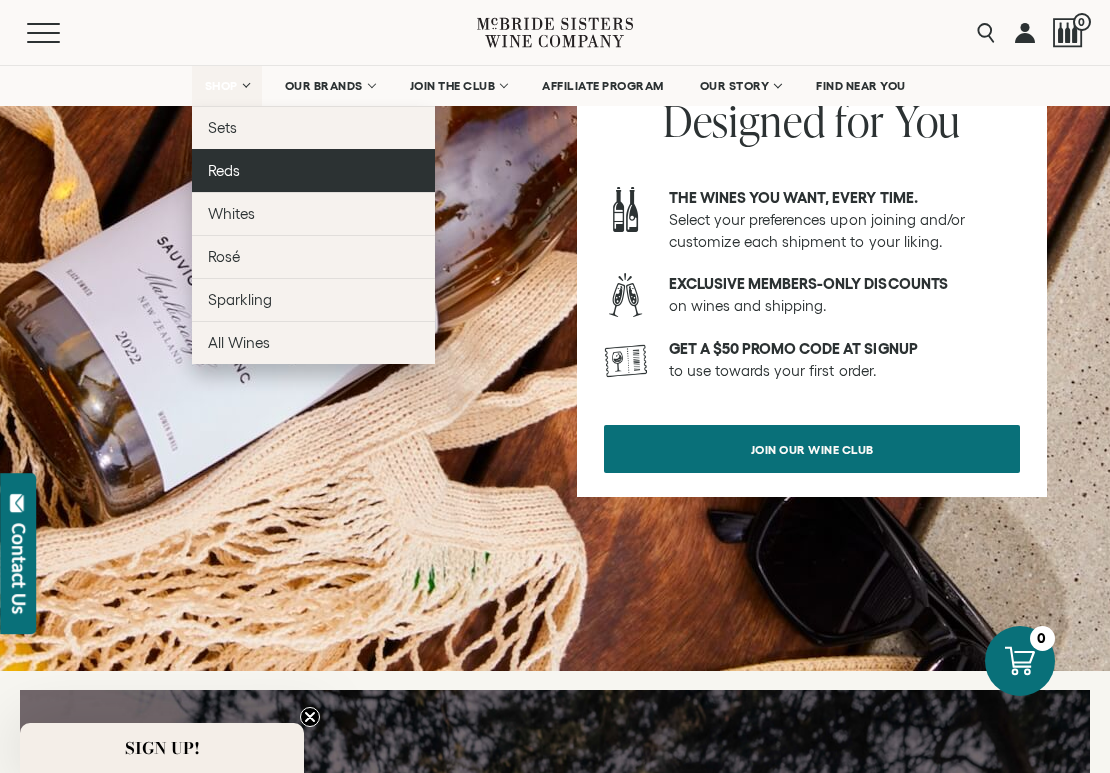click on "Reds" at bounding box center (224, 170) 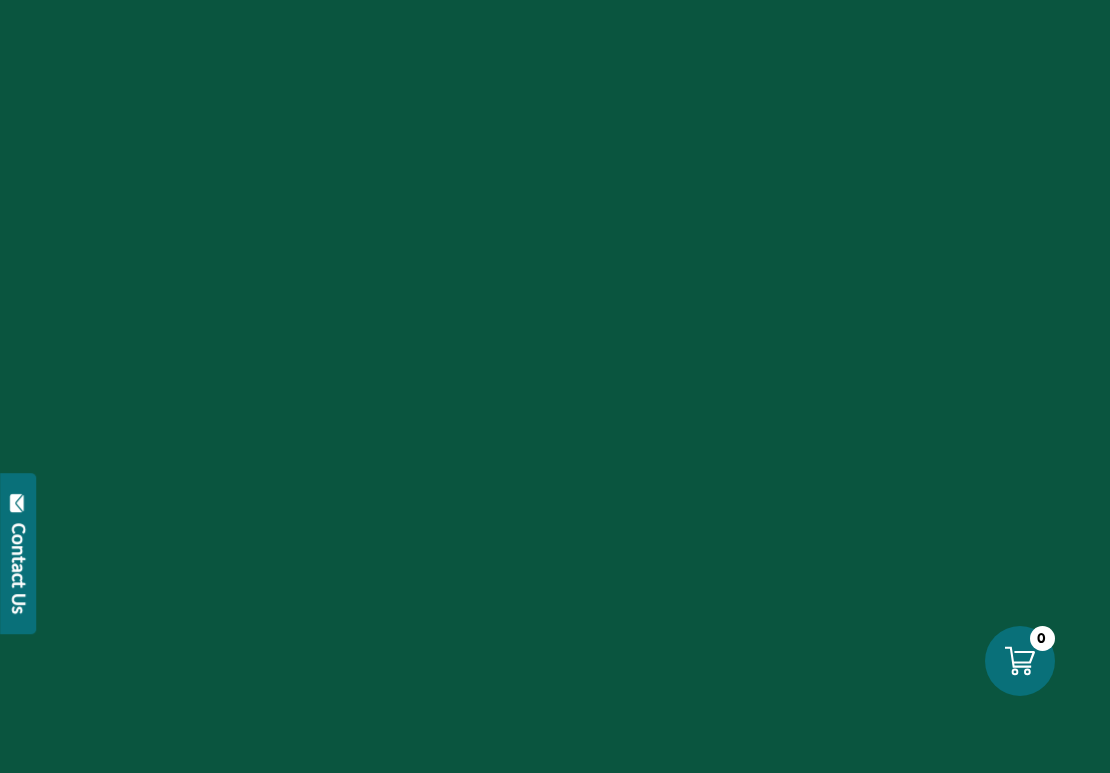 scroll, scrollTop: 0, scrollLeft: 0, axis: both 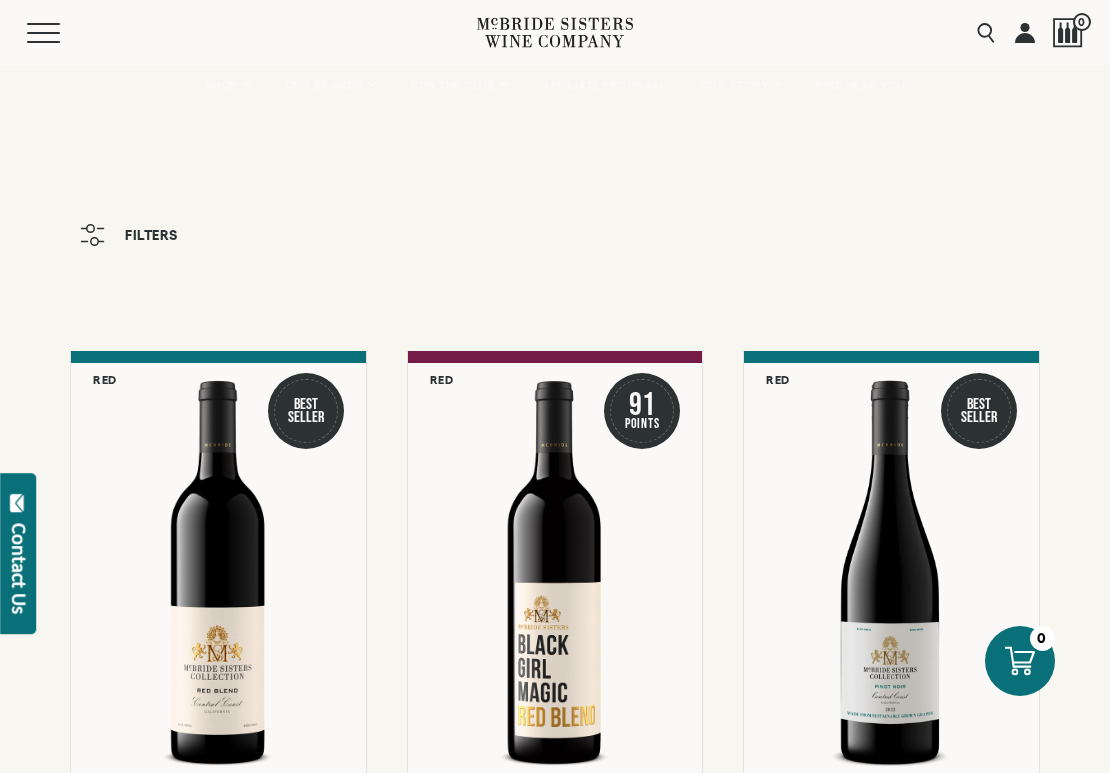 click on "Filters" at bounding box center (129, 235) 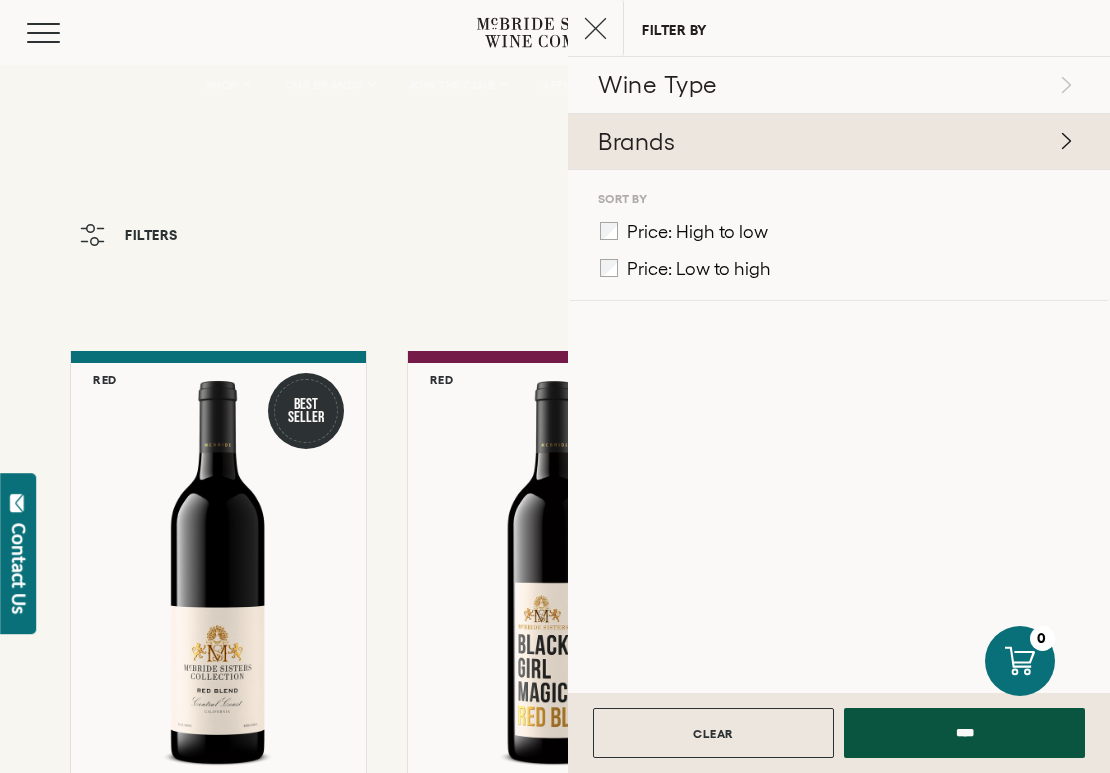 click on "Brands" at bounding box center (836, 142) 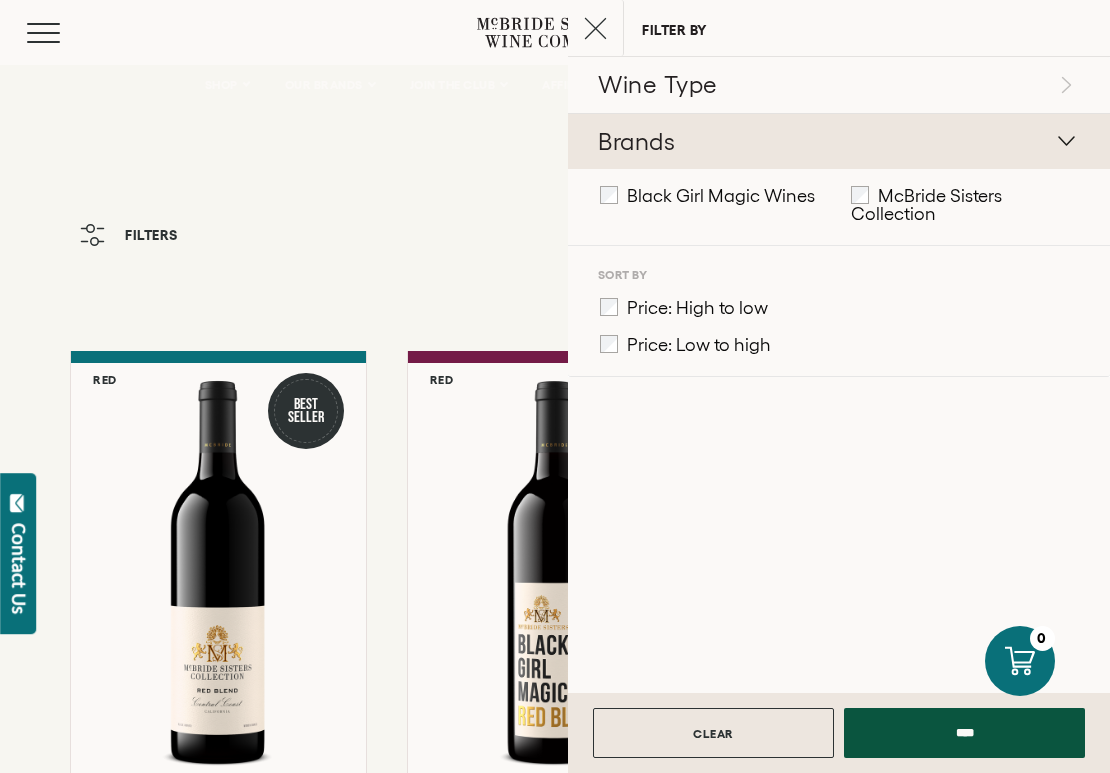 click on "****" at bounding box center [964, 733] 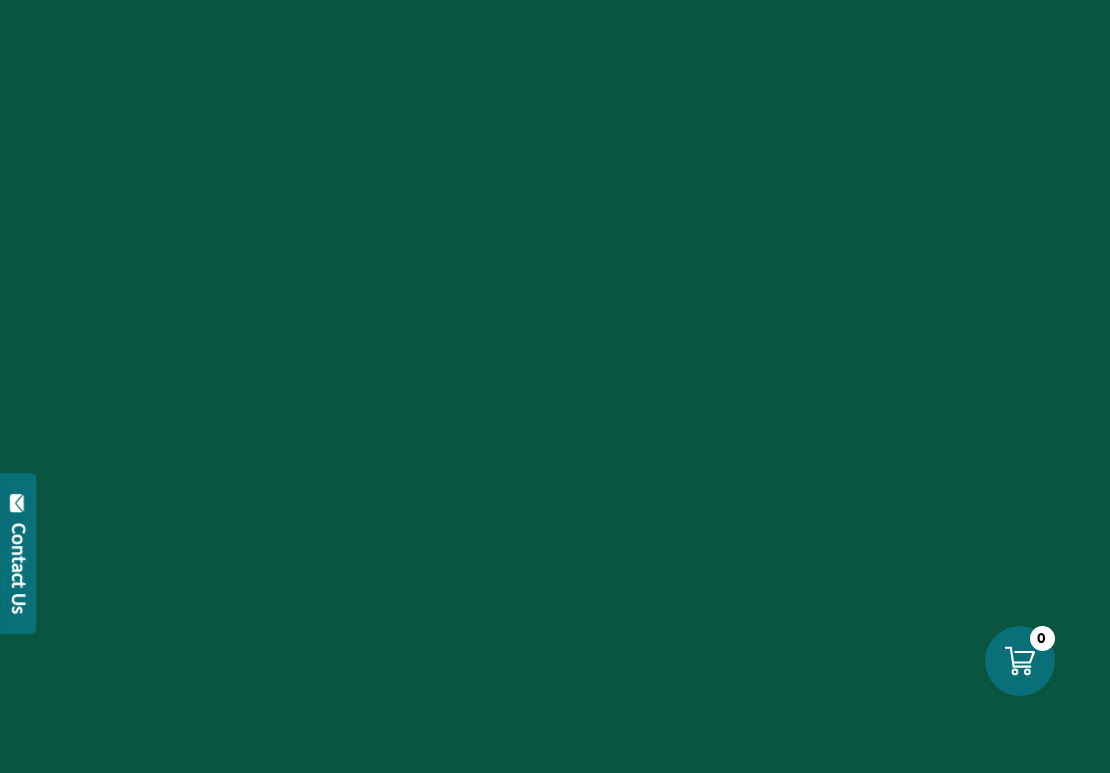 scroll, scrollTop: 0, scrollLeft: 0, axis: both 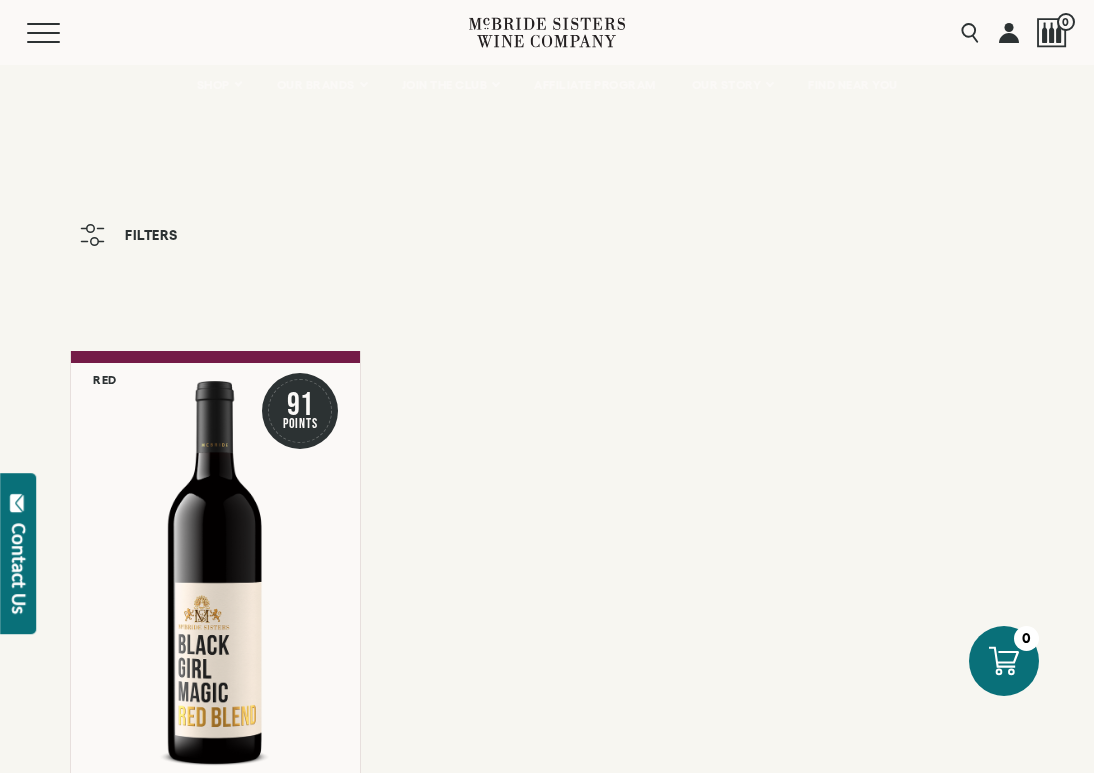 click on "Filters" at bounding box center (151, 235) 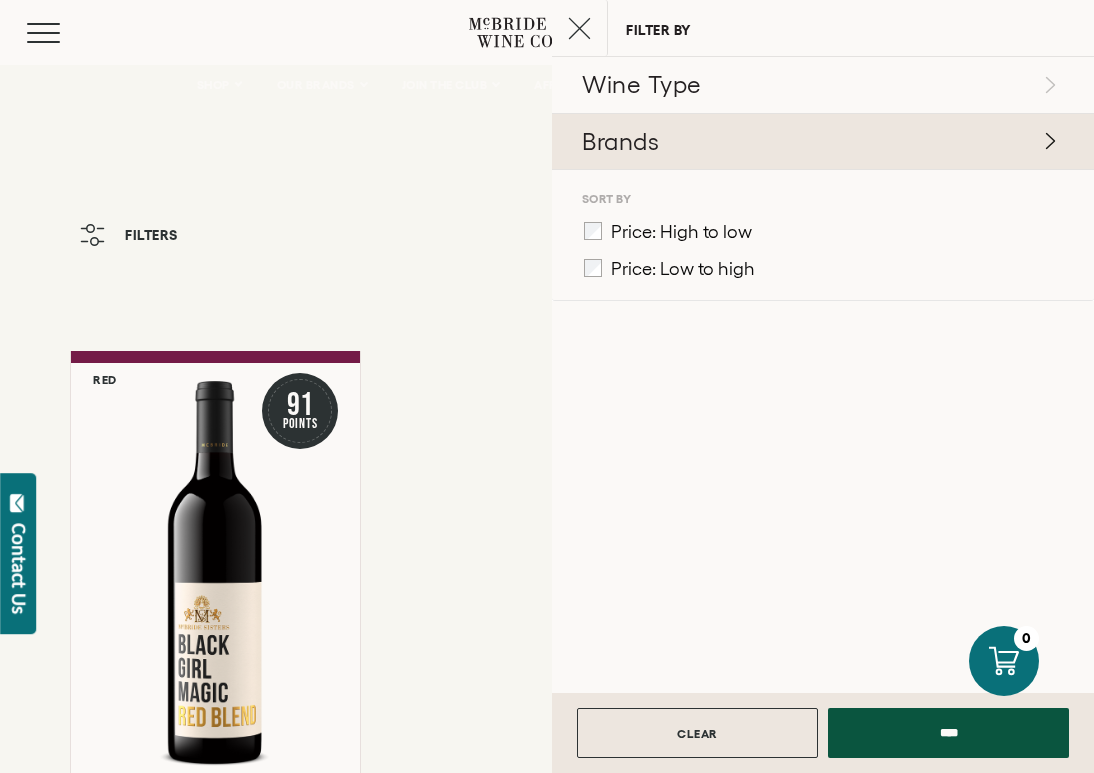 click on "Brands" at bounding box center (820, 142) 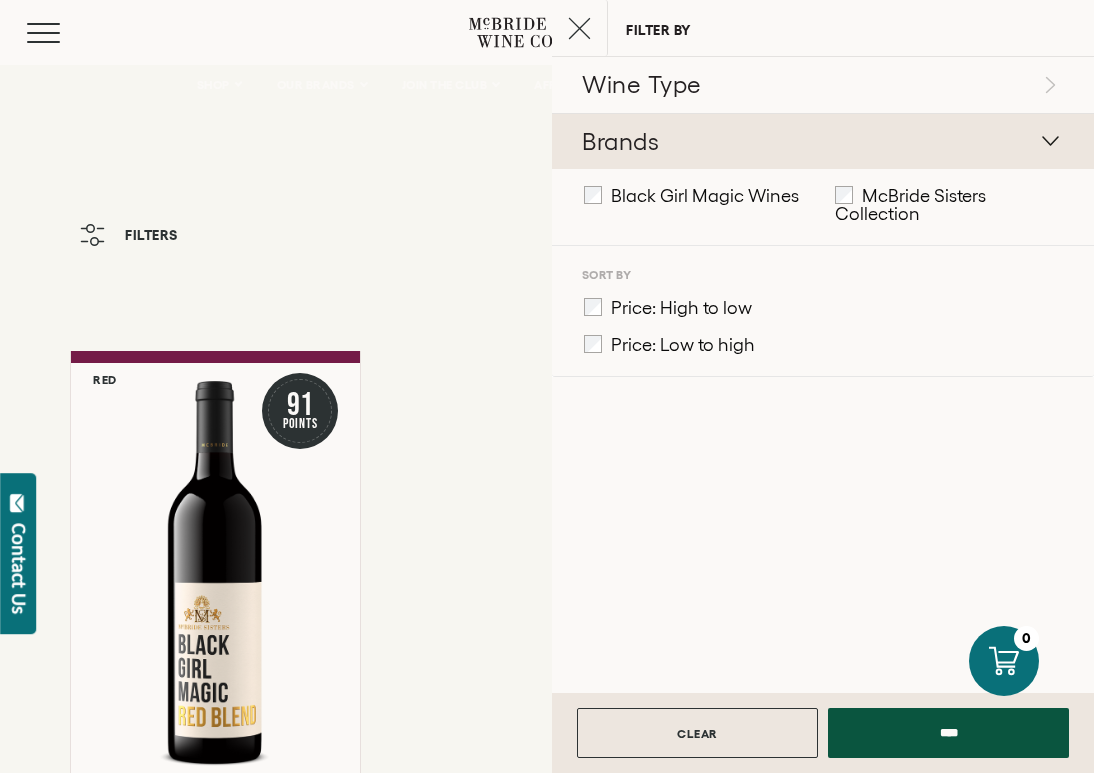 click on "****" at bounding box center [948, 733] 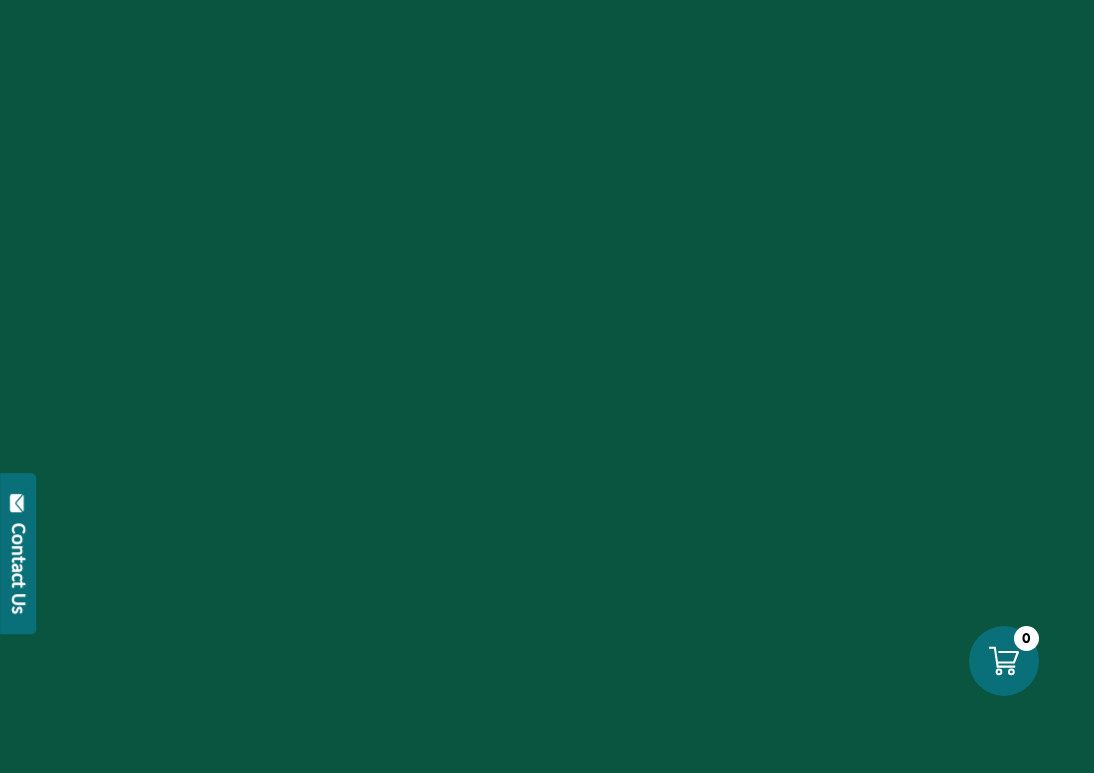 scroll, scrollTop: 0, scrollLeft: 0, axis: both 